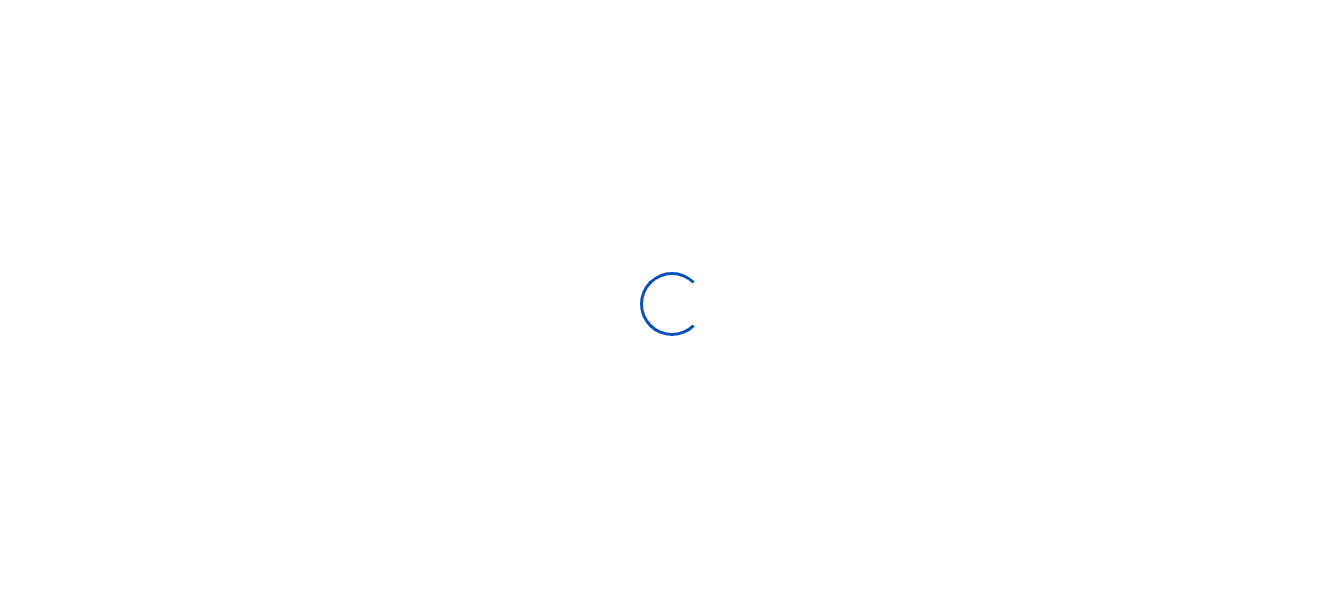 scroll, scrollTop: 0, scrollLeft: 0, axis: both 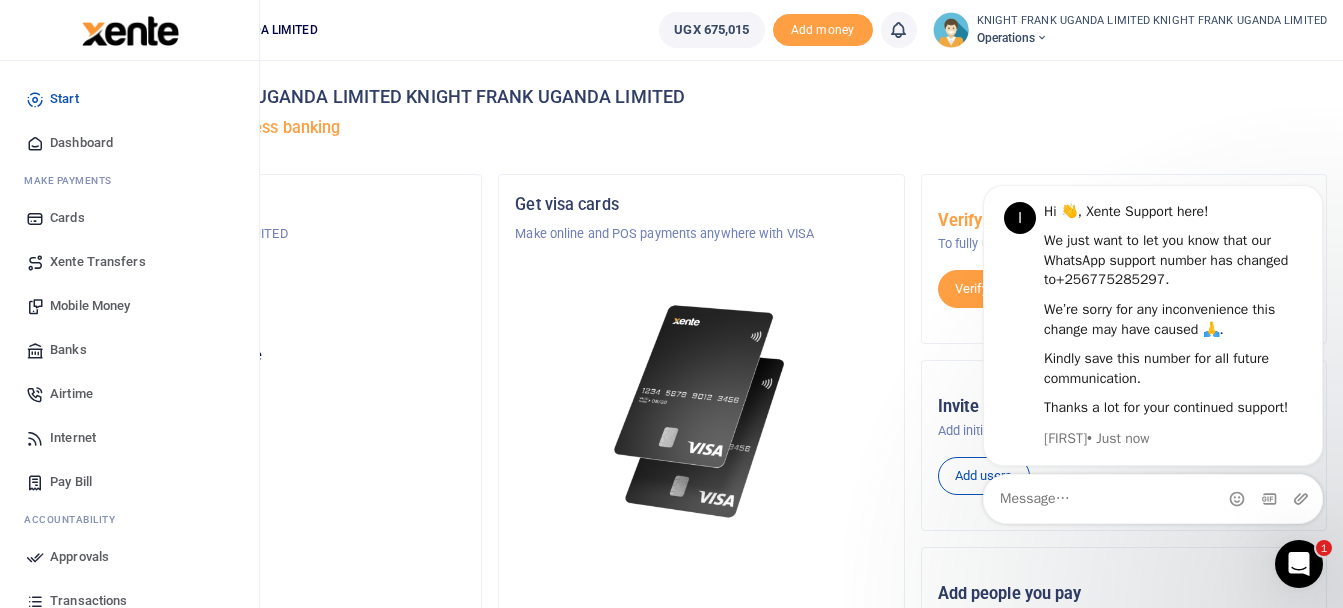 click on "Airtime" at bounding box center [71, 394] 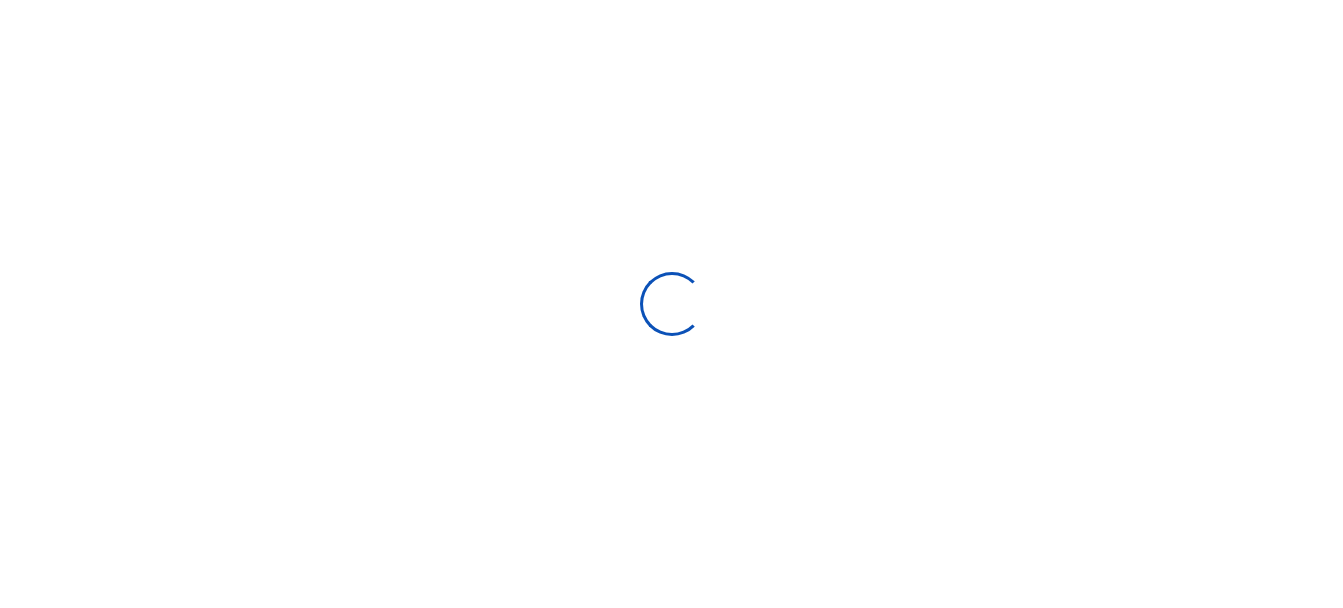 scroll, scrollTop: 0, scrollLeft: 0, axis: both 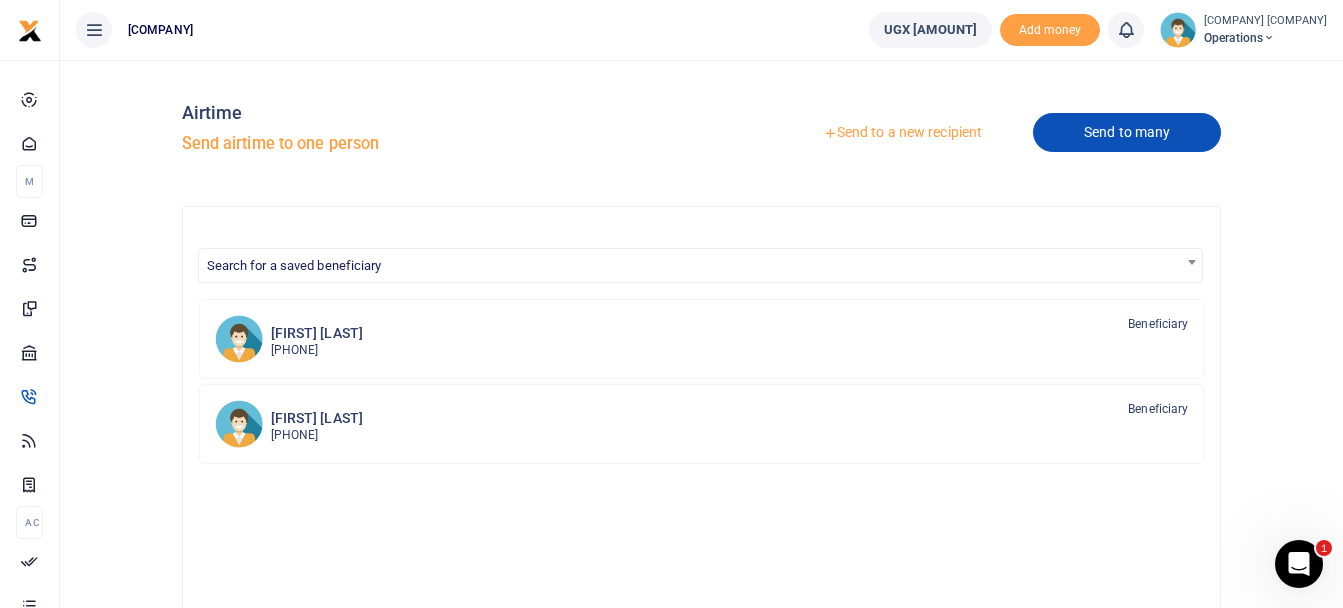 click on "Send to many" at bounding box center [1127, 132] 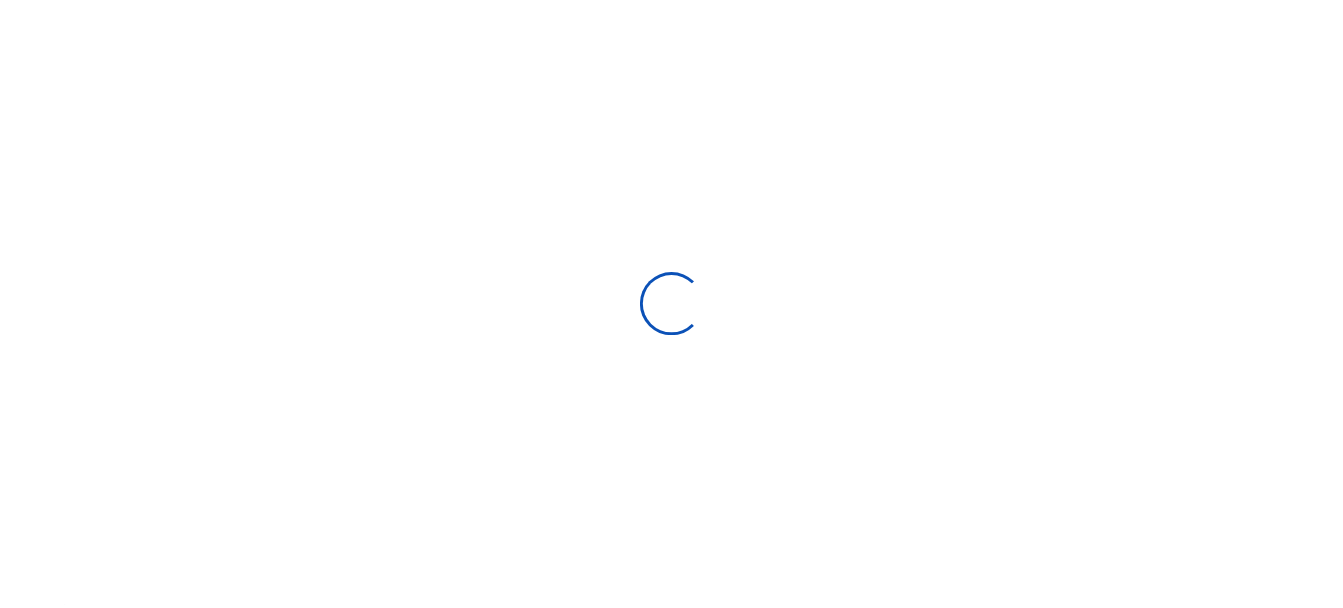 scroll, scrollTop: 0, scrollLeft: 0, axis: both 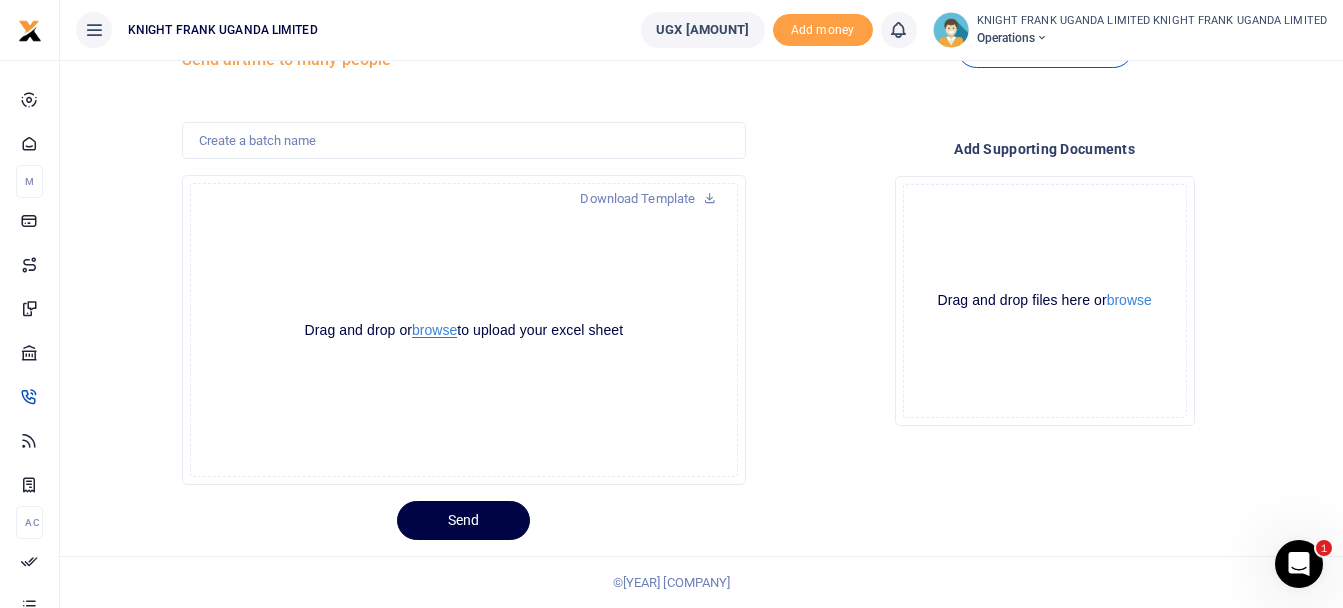 click on "browse" at bounding box center (434, 330) 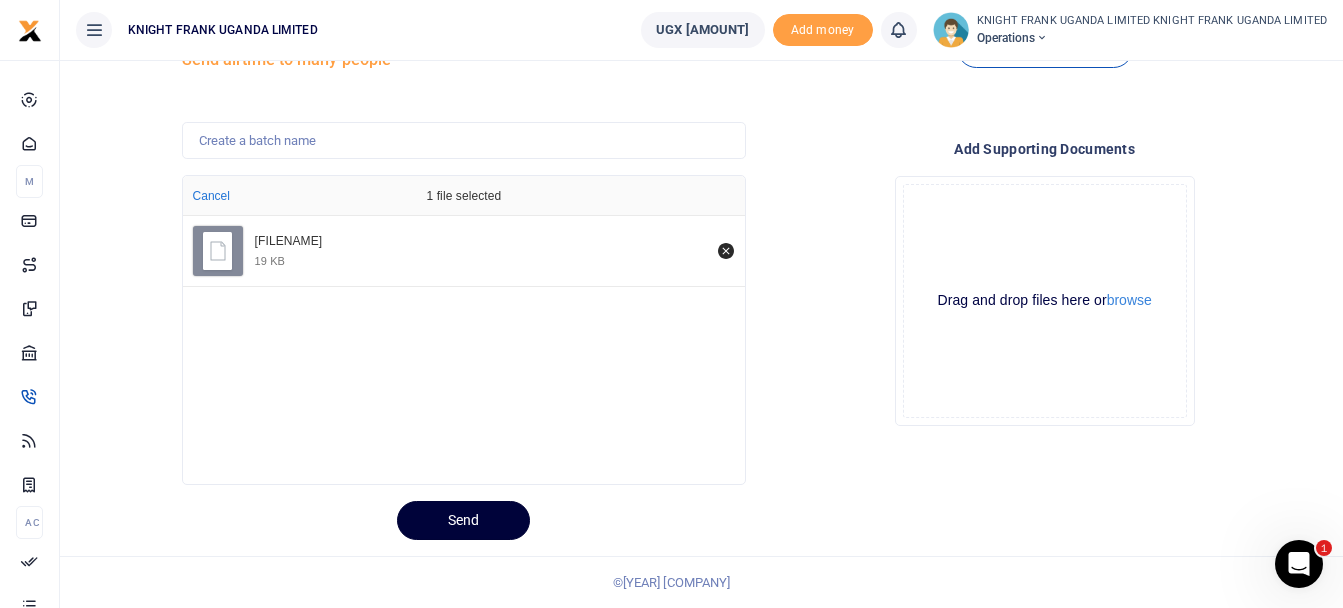 click on "Send" at bounding box center [463, 520] 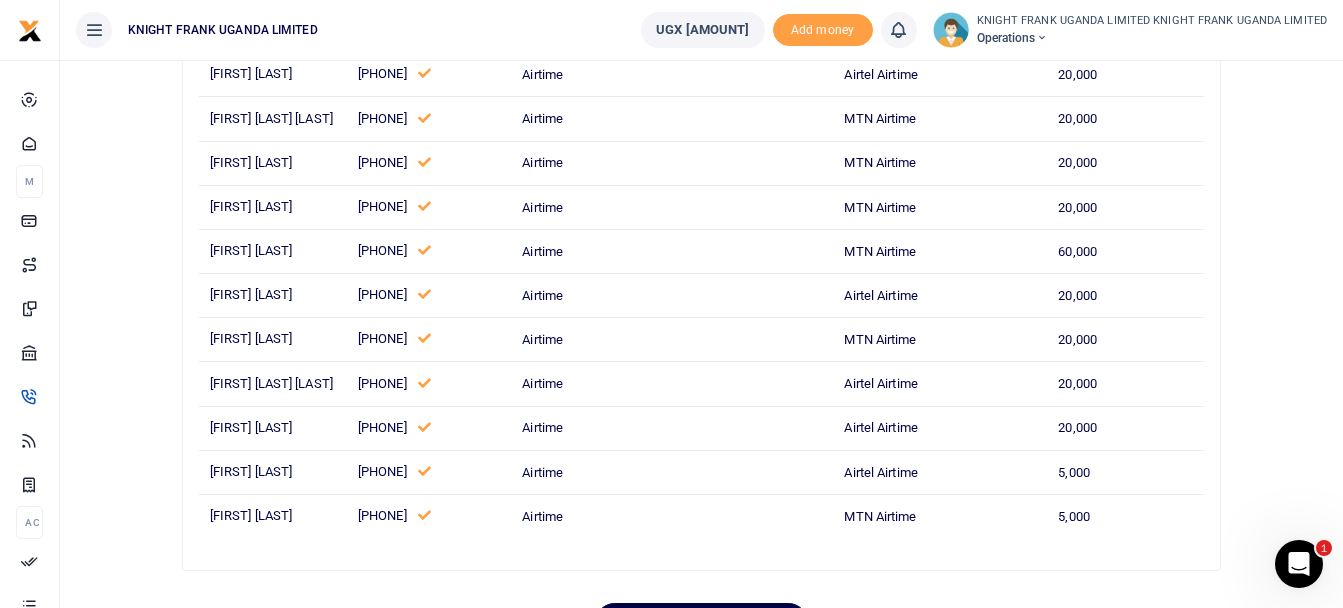scroll, scrollTop: 1438, scrollLeft: 0, axis: vertical 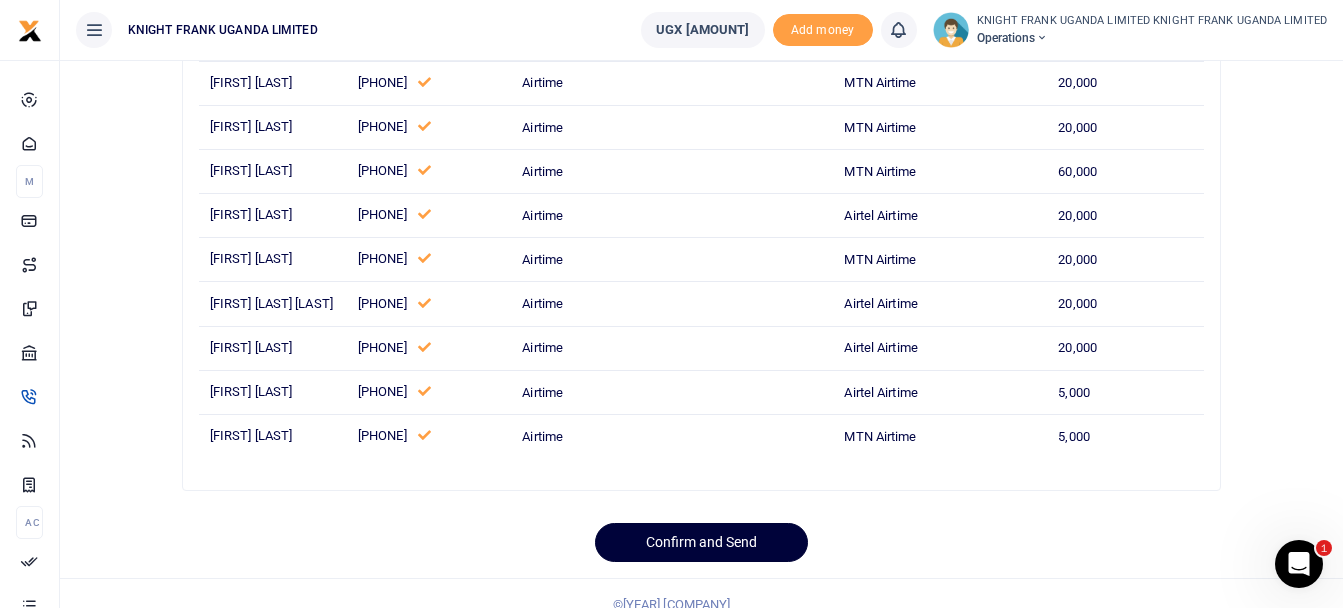 click on "Confirm and Send" at bounding box center (701, 542) 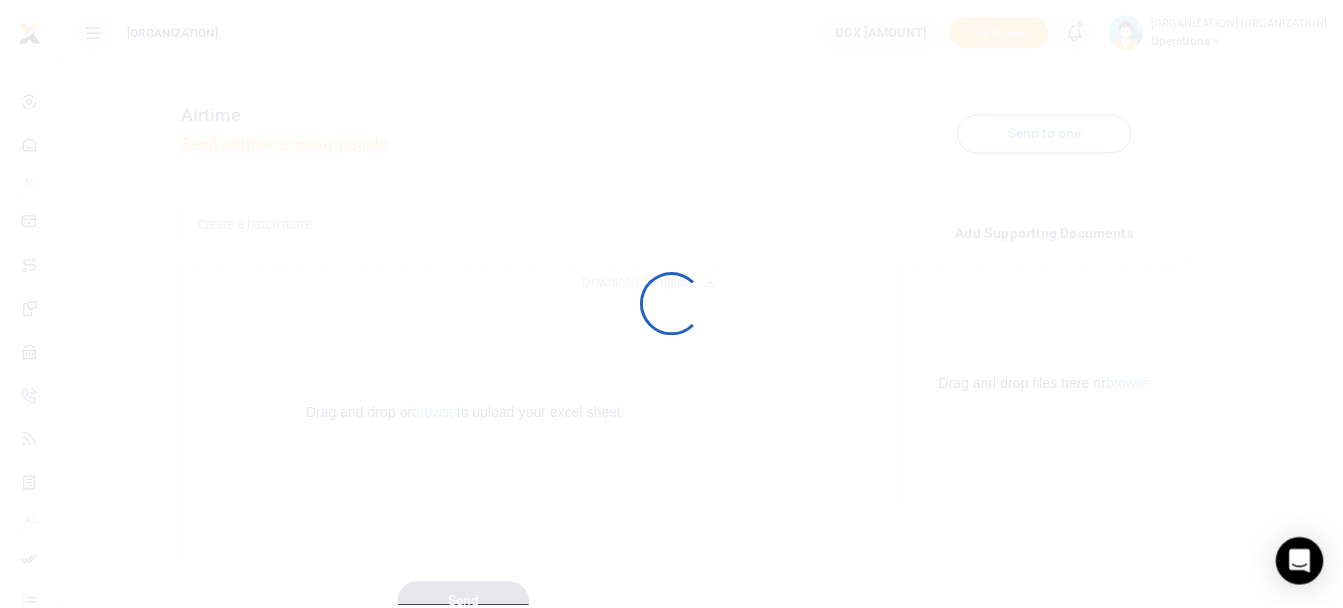 scroll, scrollTop: 84, scrollLeft: 0, axis: vertical 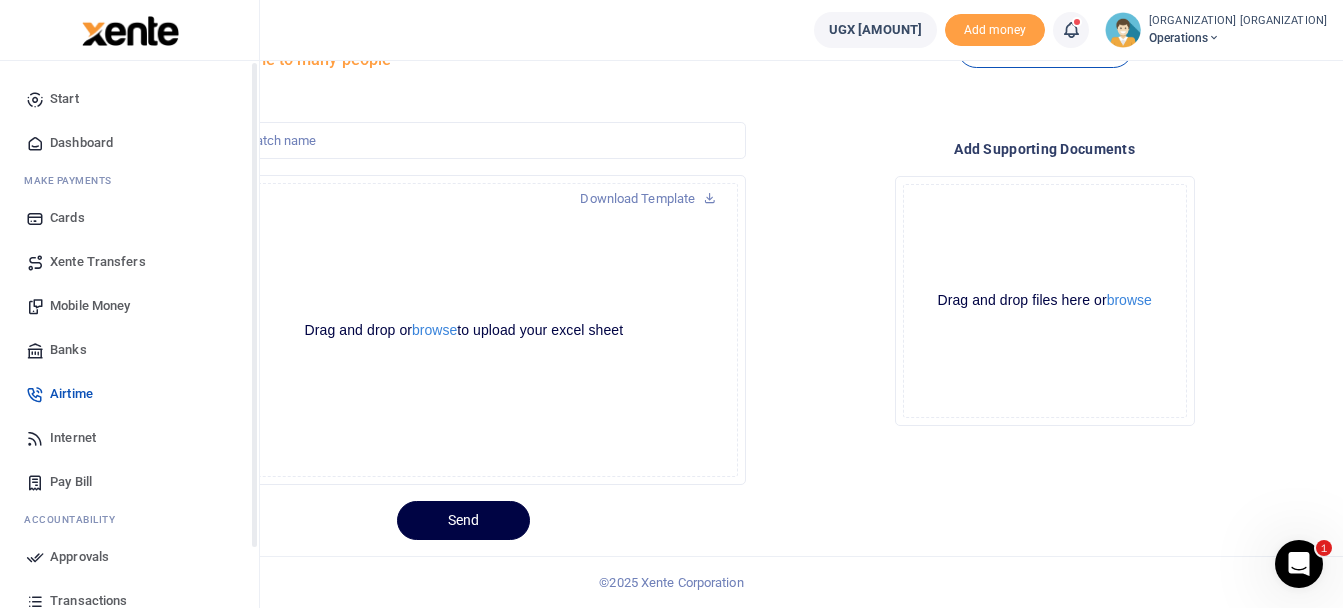 click on "Approvals" at bounding box center (129, 557) 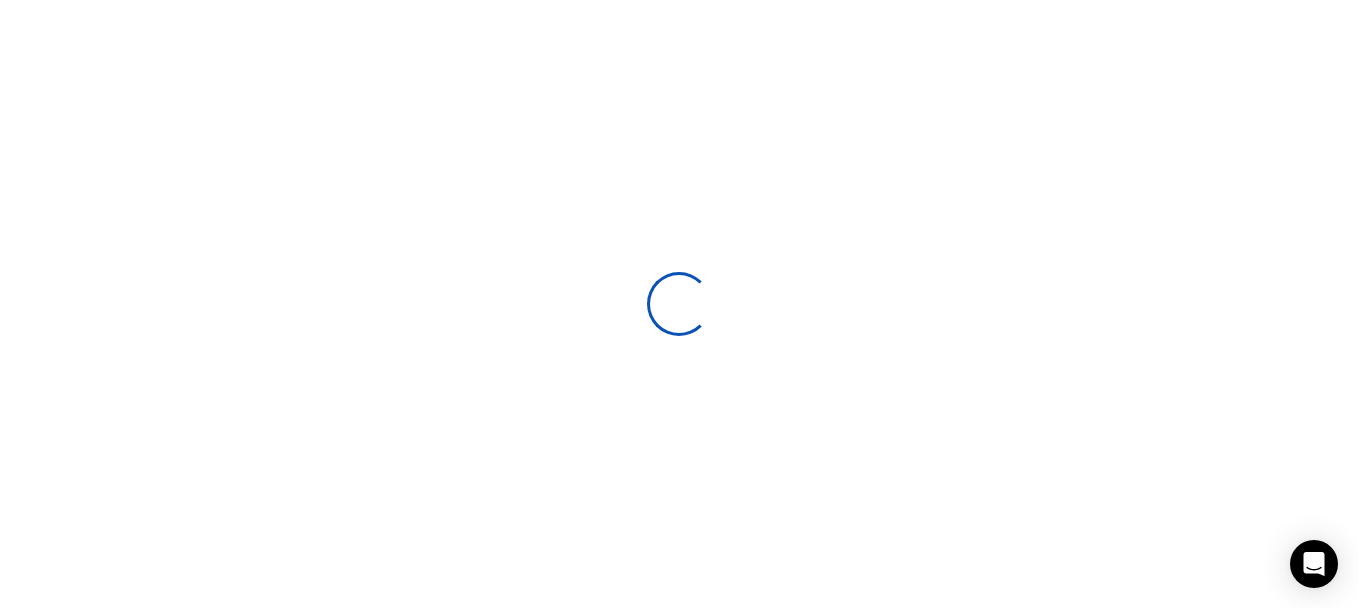 scroll, scrollTop: 0, scrollLeft: 0, axis: both 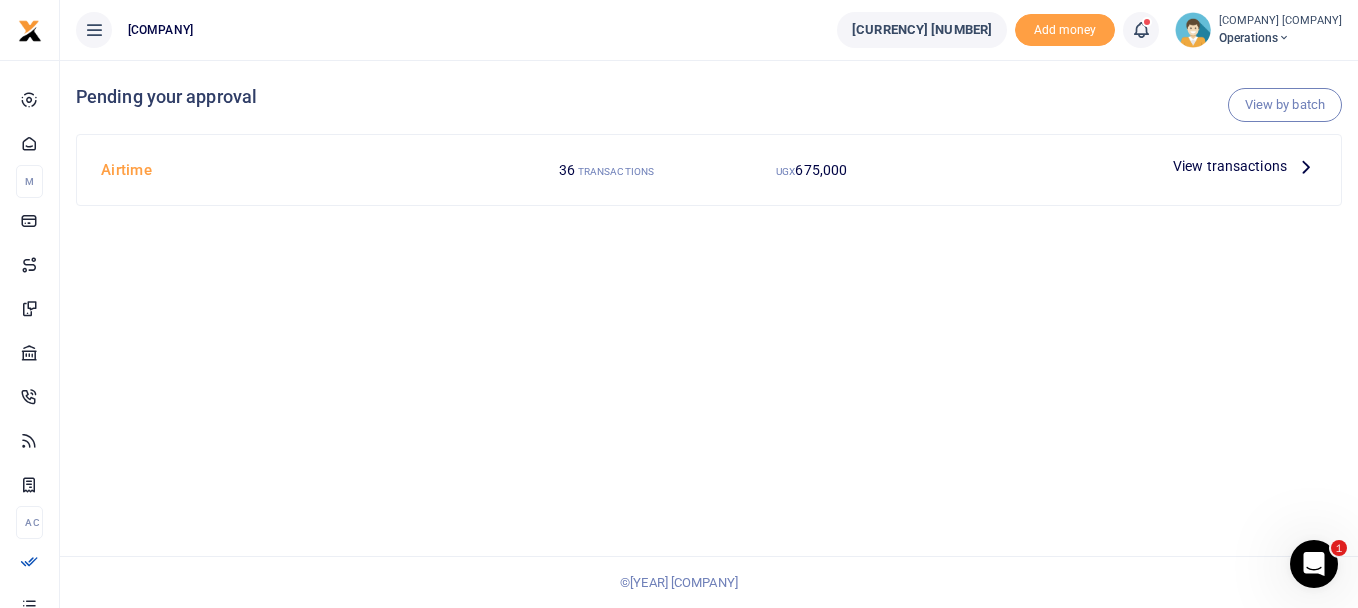 click on "View transactions" at bounding box center (1230, 166) 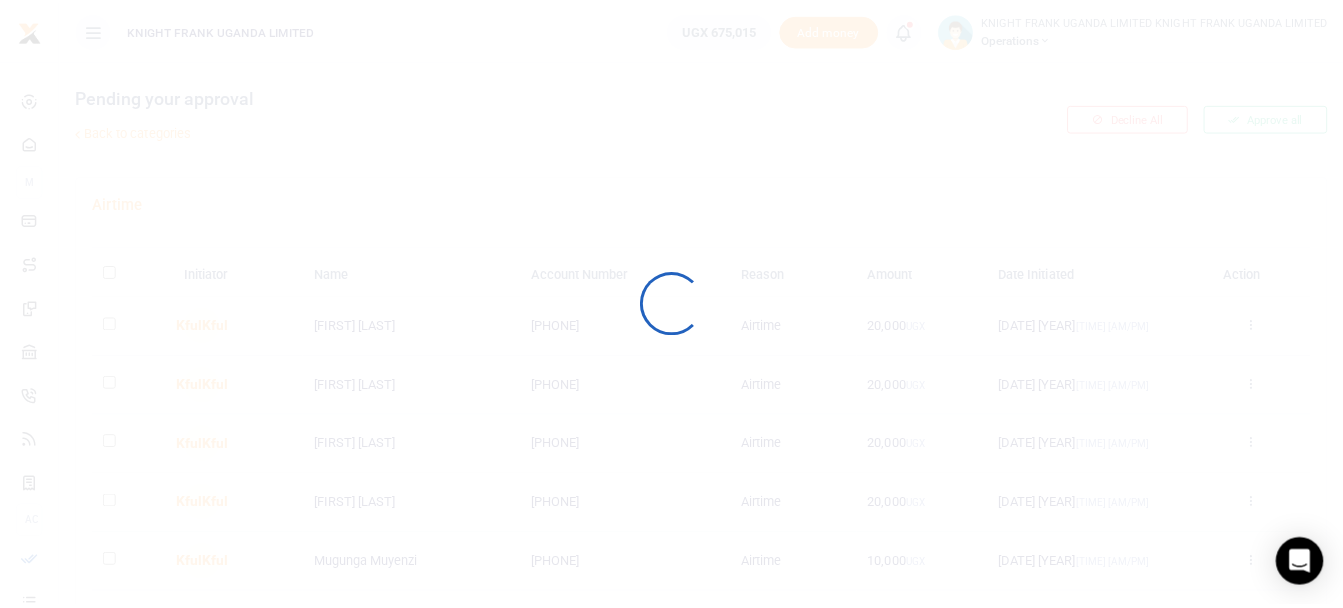 scroll, scrollTop: 0, scrollLeft: 0, axis: both 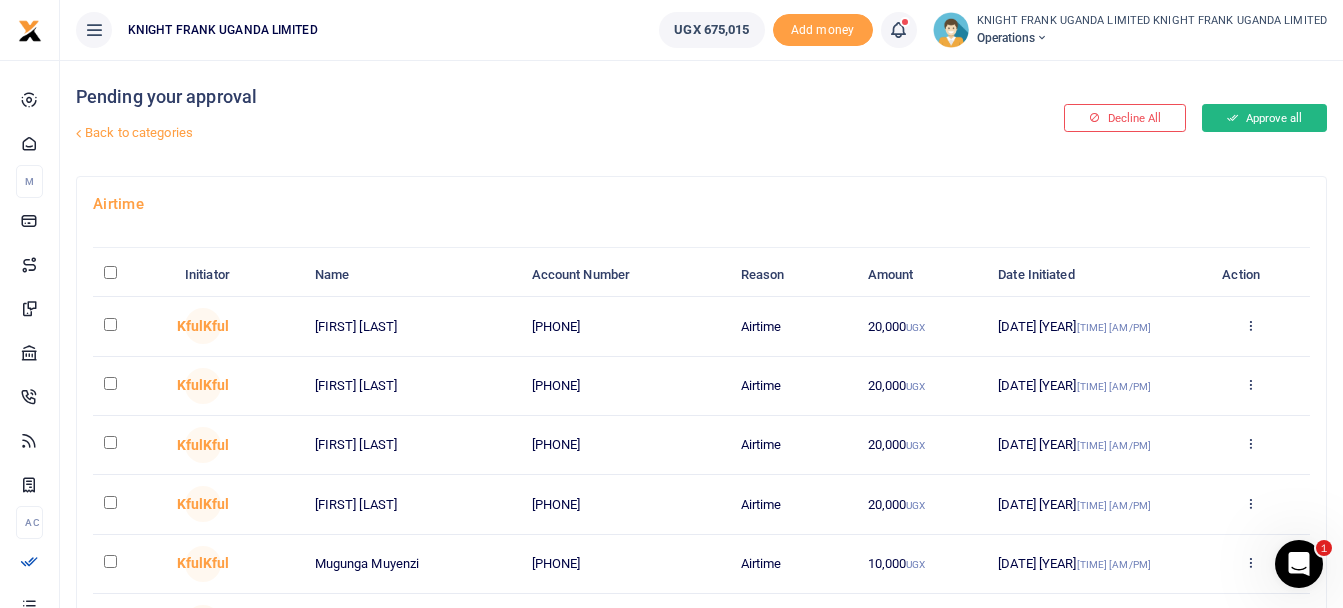 click on "Approve all" at bounding box center (1264, 118) 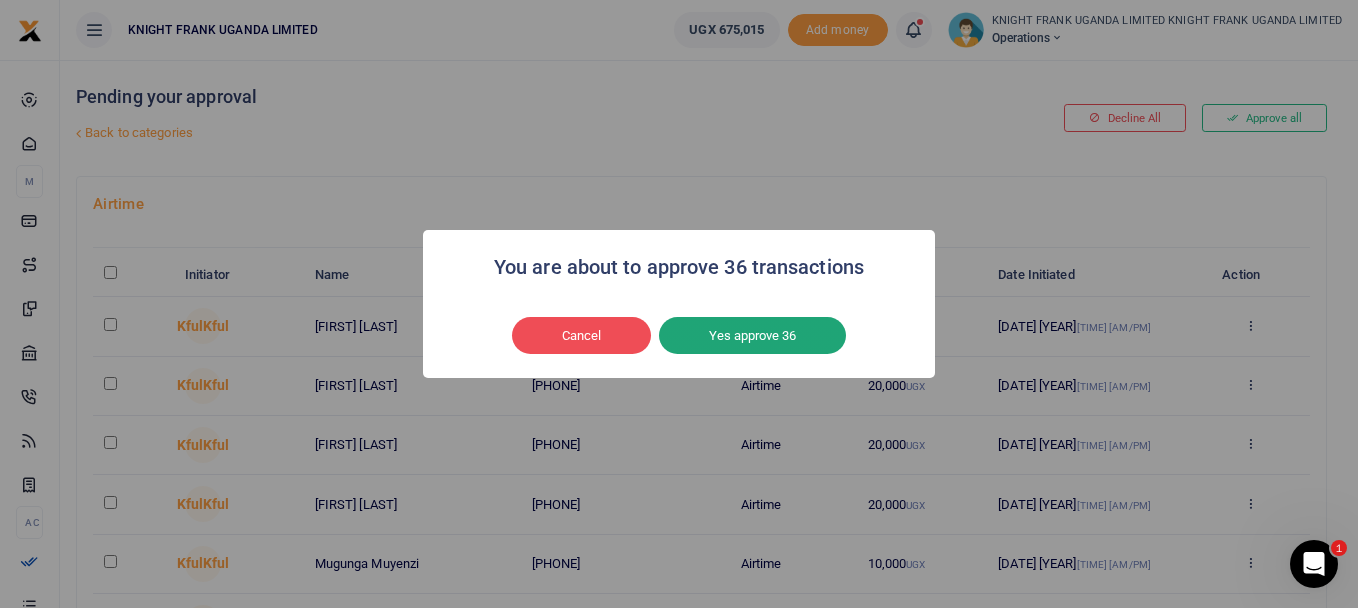 click on "Yes approve 36" at bounding box center (752, 336) 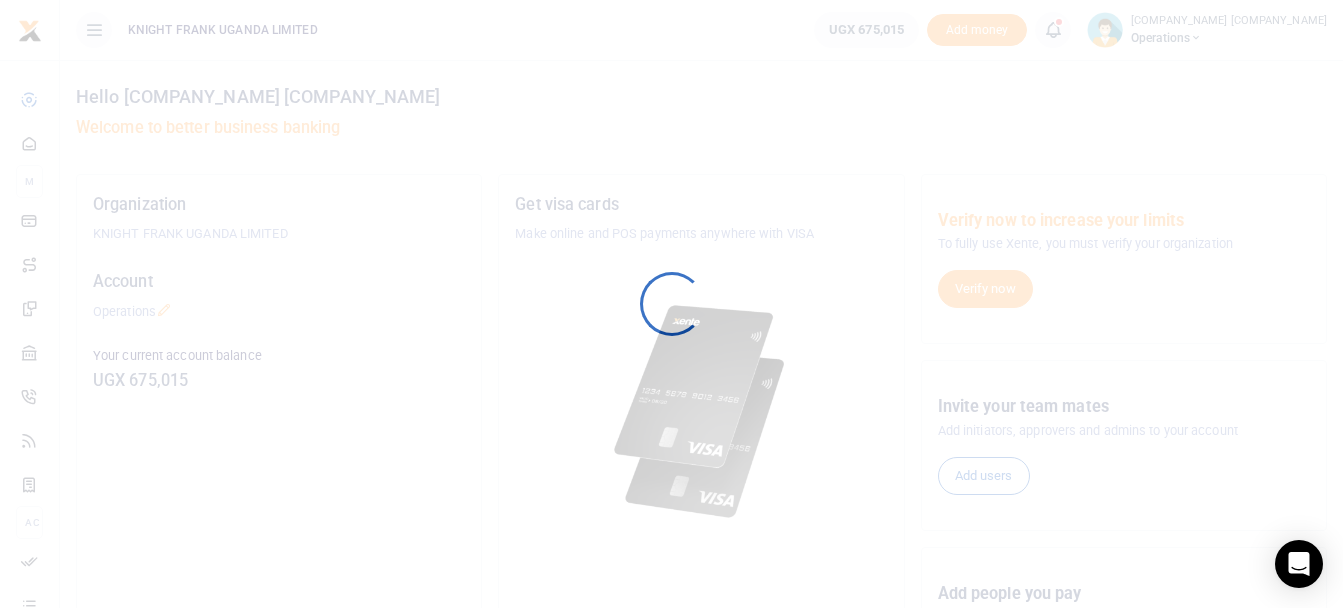 scroll, scrollTop: 0, scrollLeft: 0, axis: both 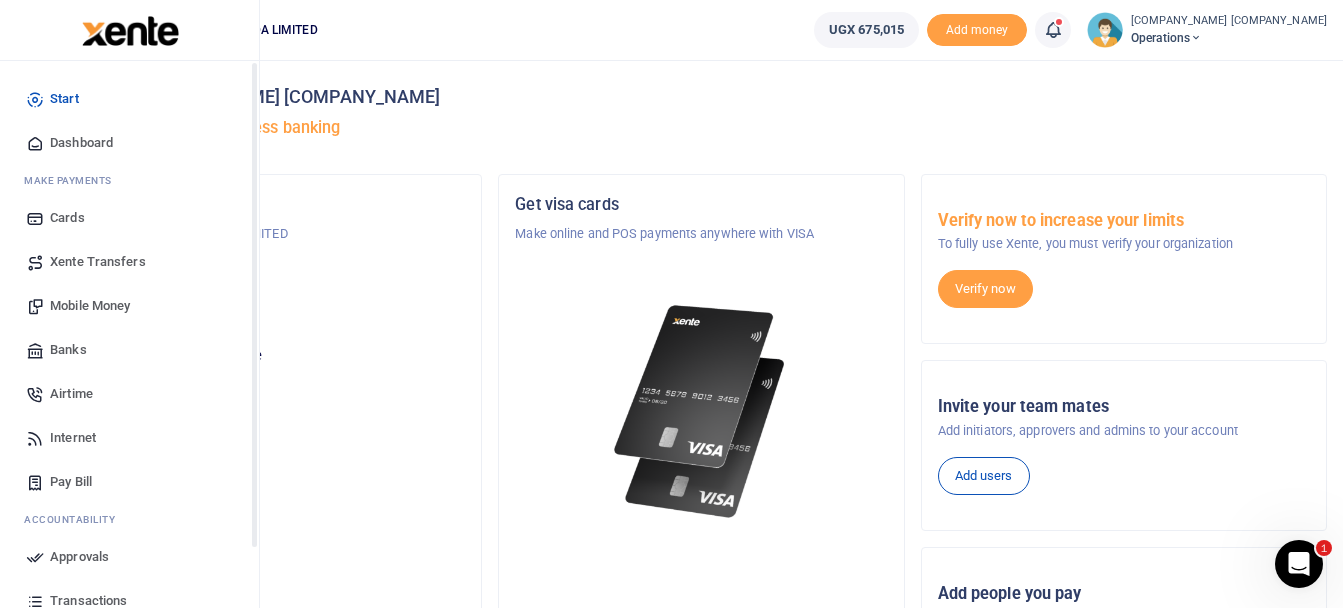 click on "Approvals" at bounding box center (129, 557) 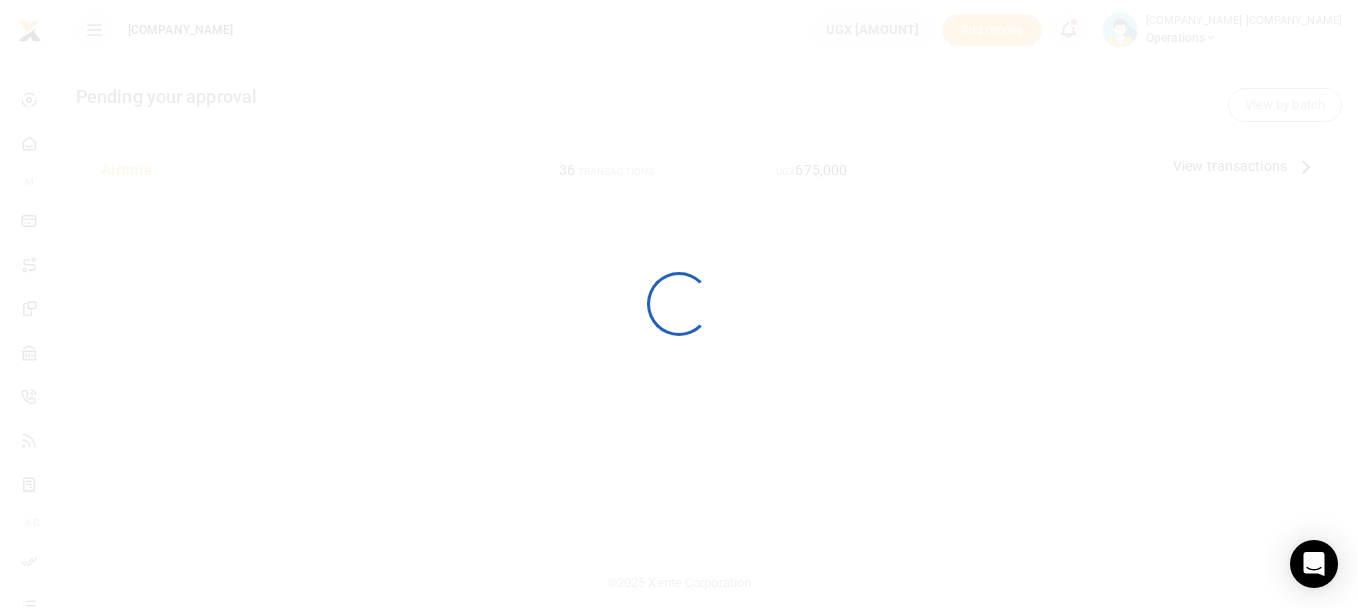 scroll, scrollTop: 0, scrollLeft: 0, axis: both 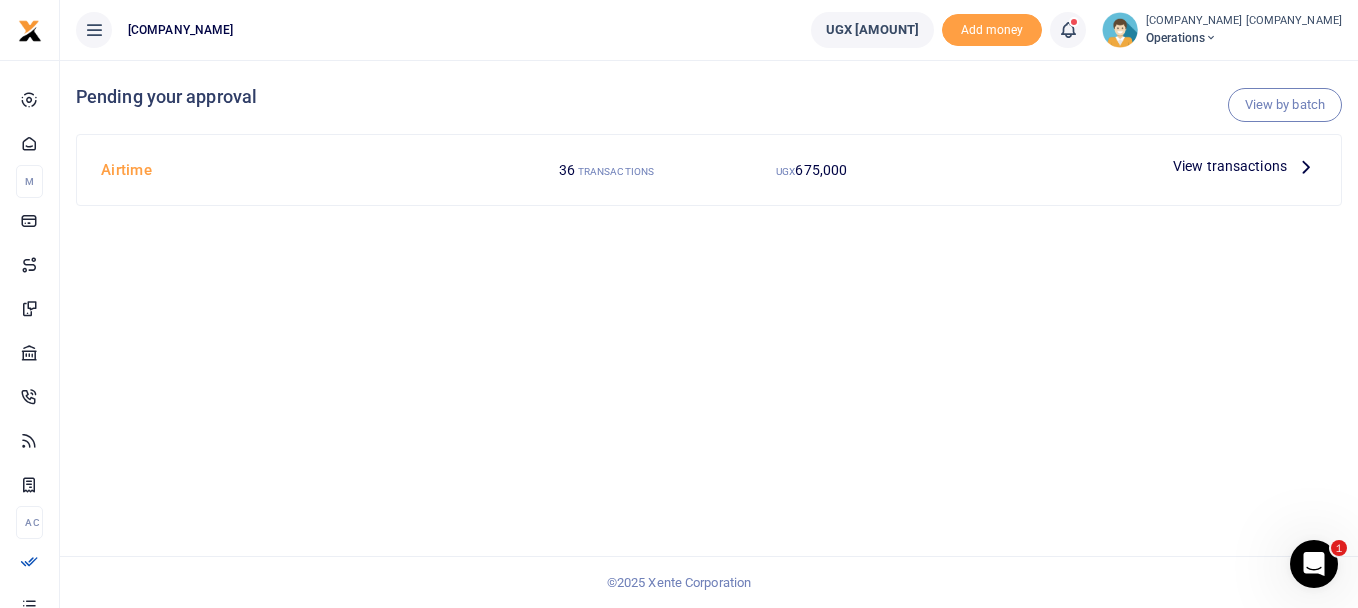click on "View transactions" at bounding box center (1230, 166) 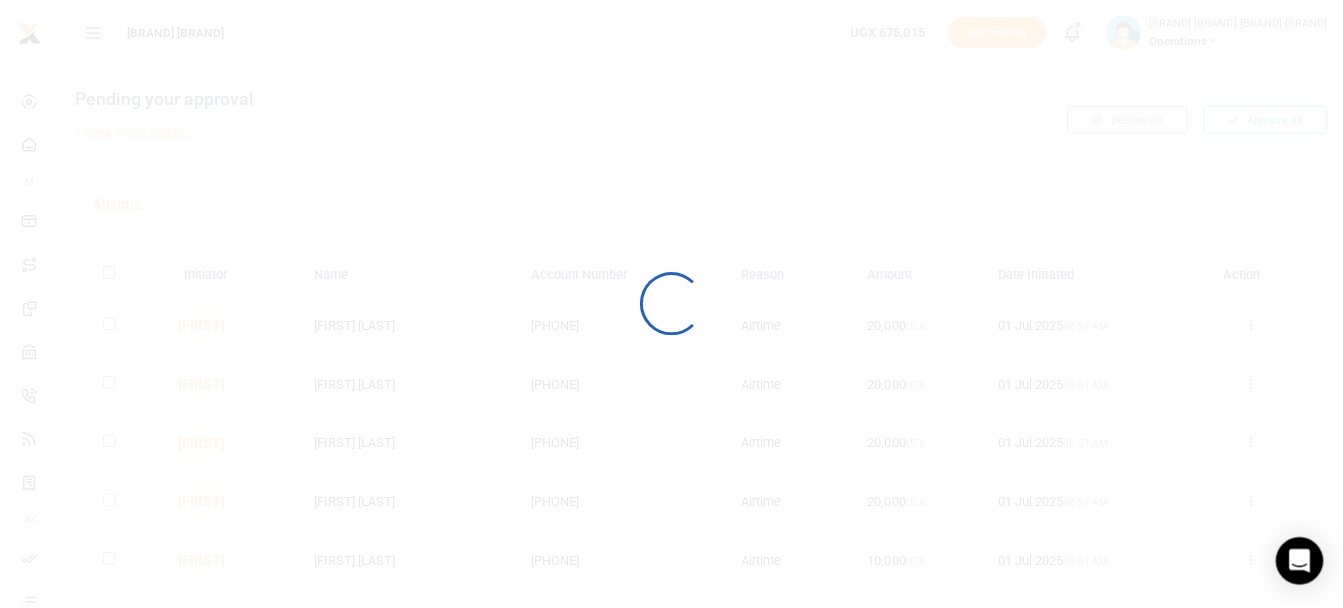 scroll, scrollTop: 0, scrollLeft: 0, axis: both 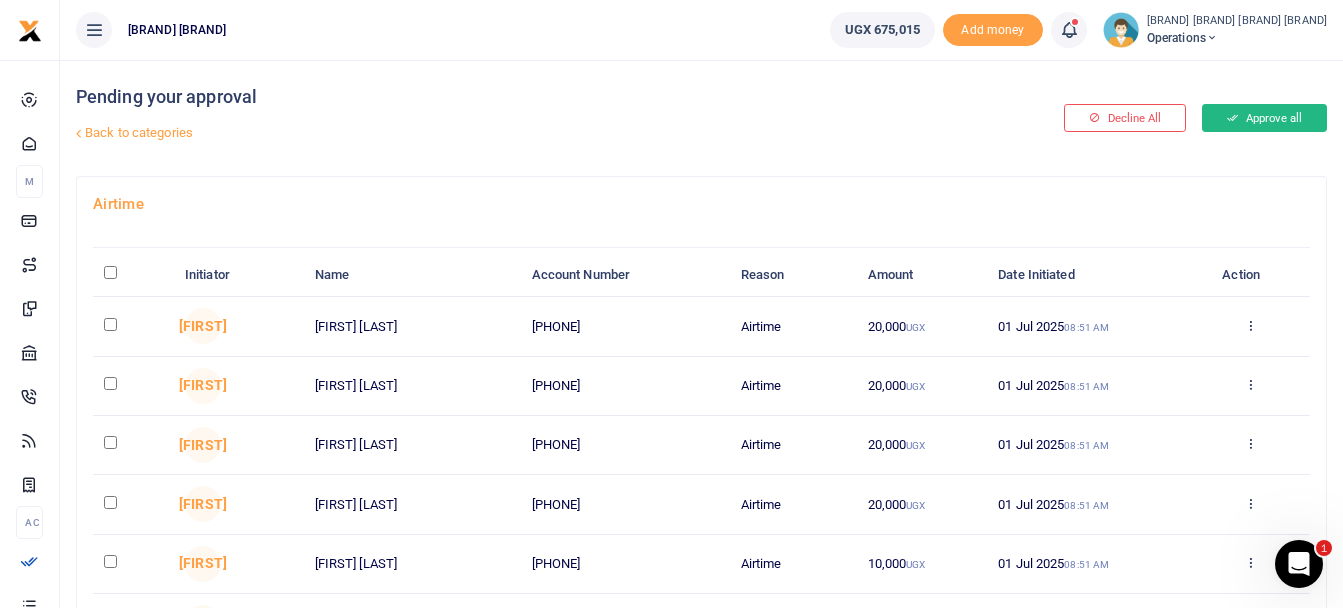 click on "Approve all" at bounding box center (1264, 118) 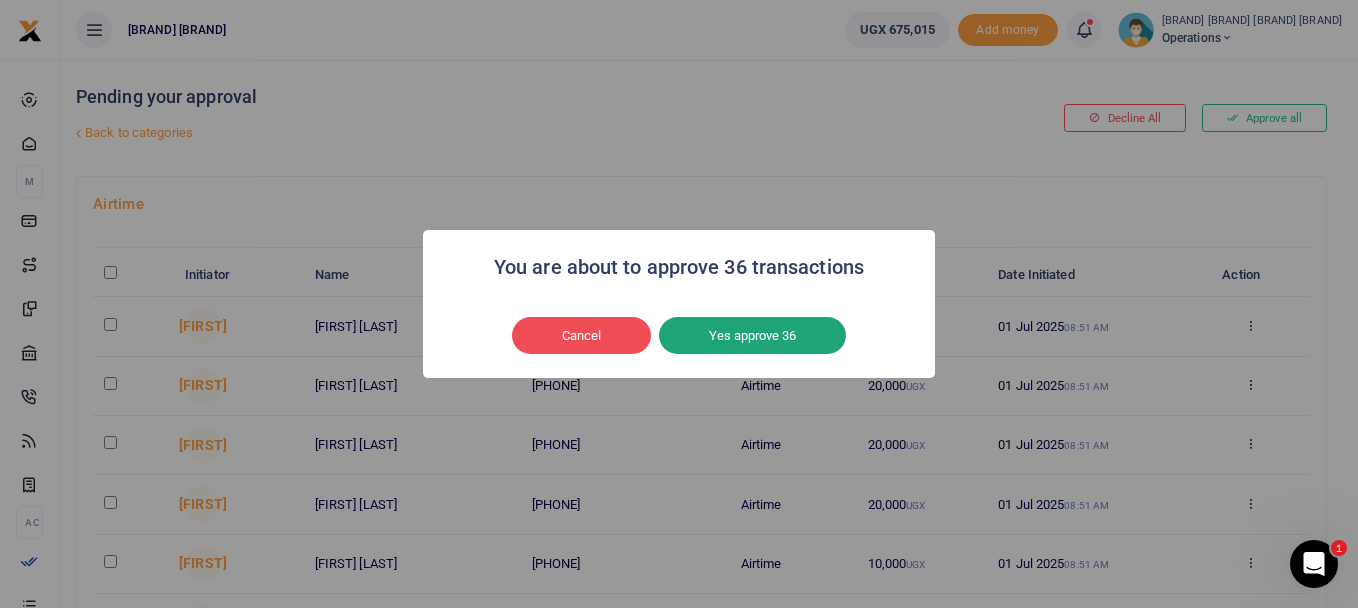 click on "Yes approve 36" at bounding box center [752, 336] 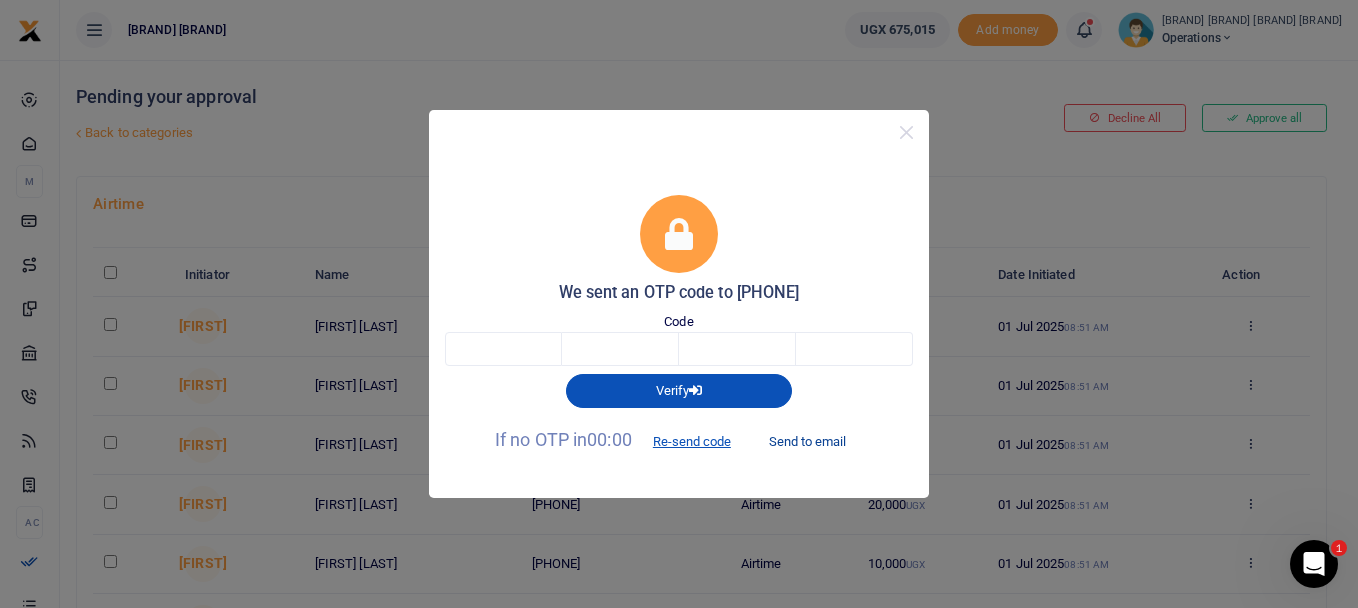 click on "Send to email" at bounding box center [807, 441] 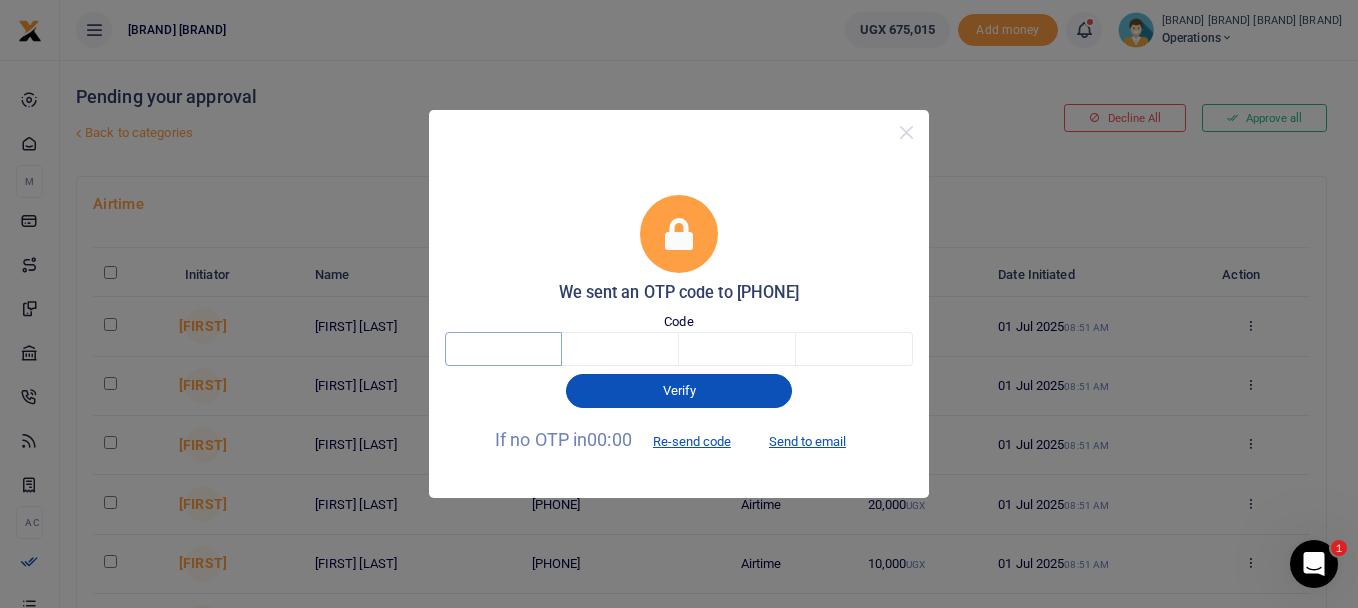 click at bounding box center [503, 349] 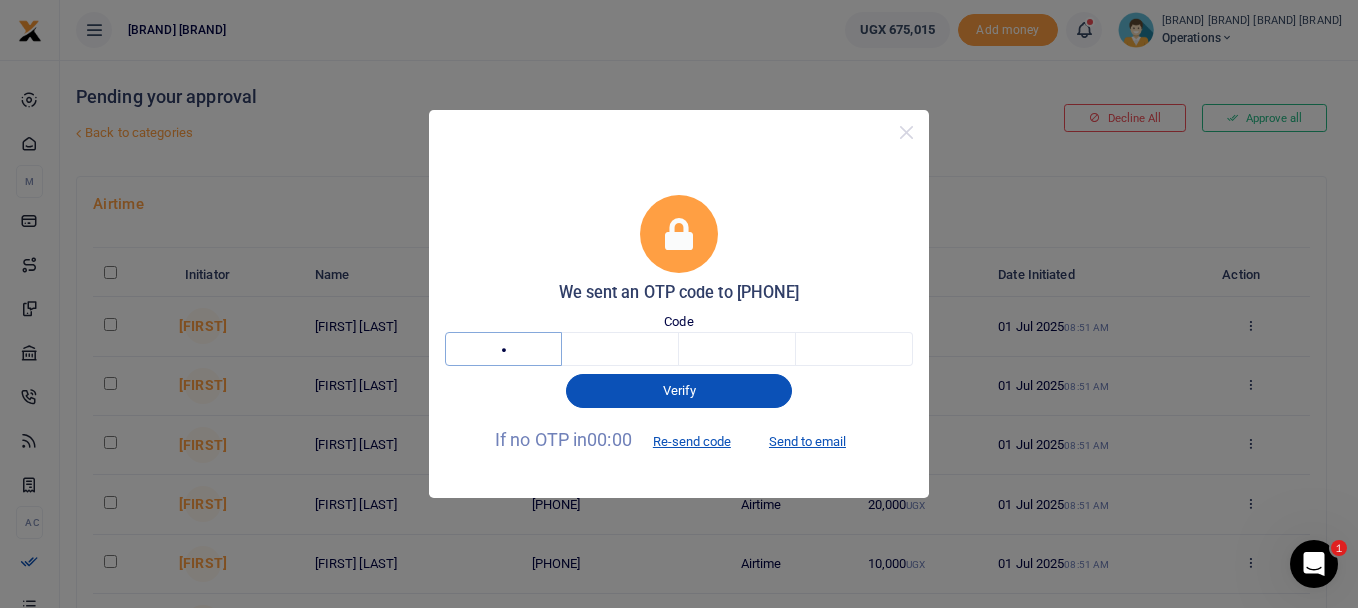 type on "2" 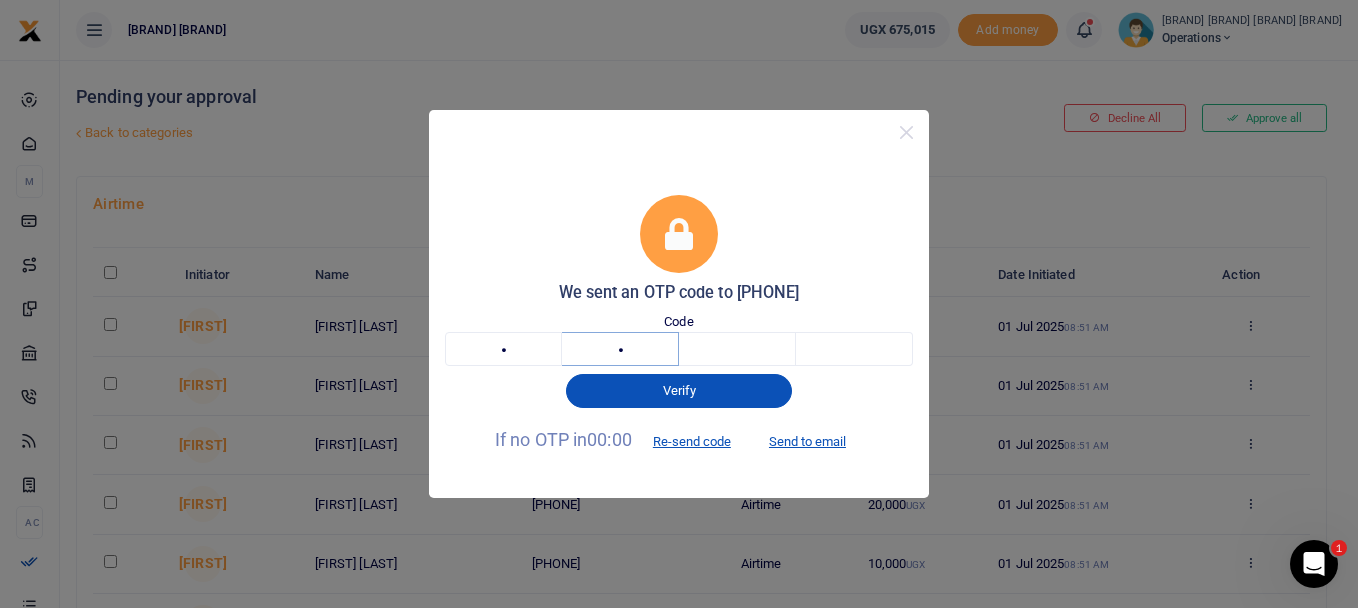 type on "5" 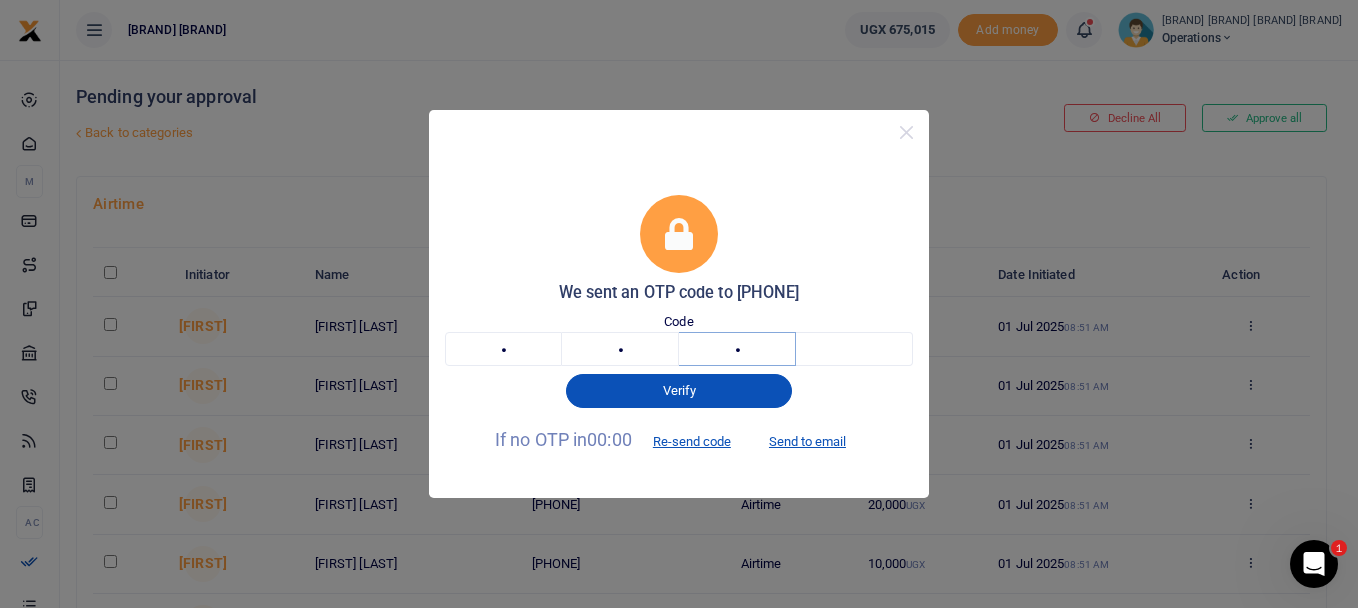 type on "7" 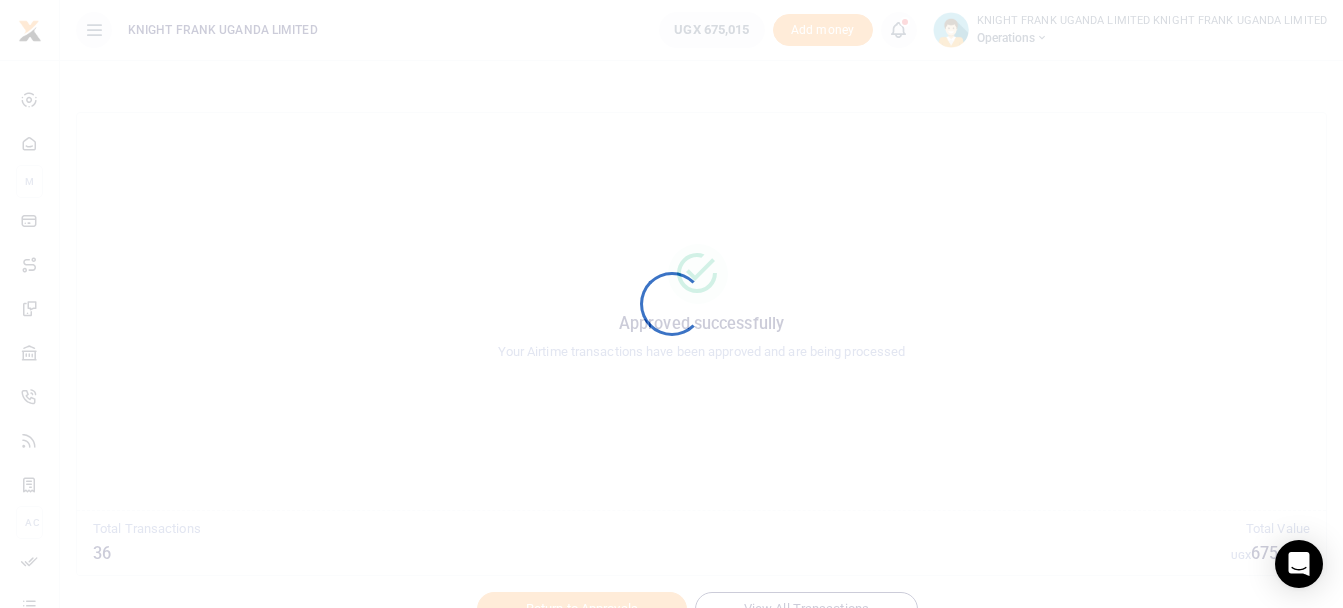 scroll, scrollTop: 0, scrollLeft: 0, axis: both 